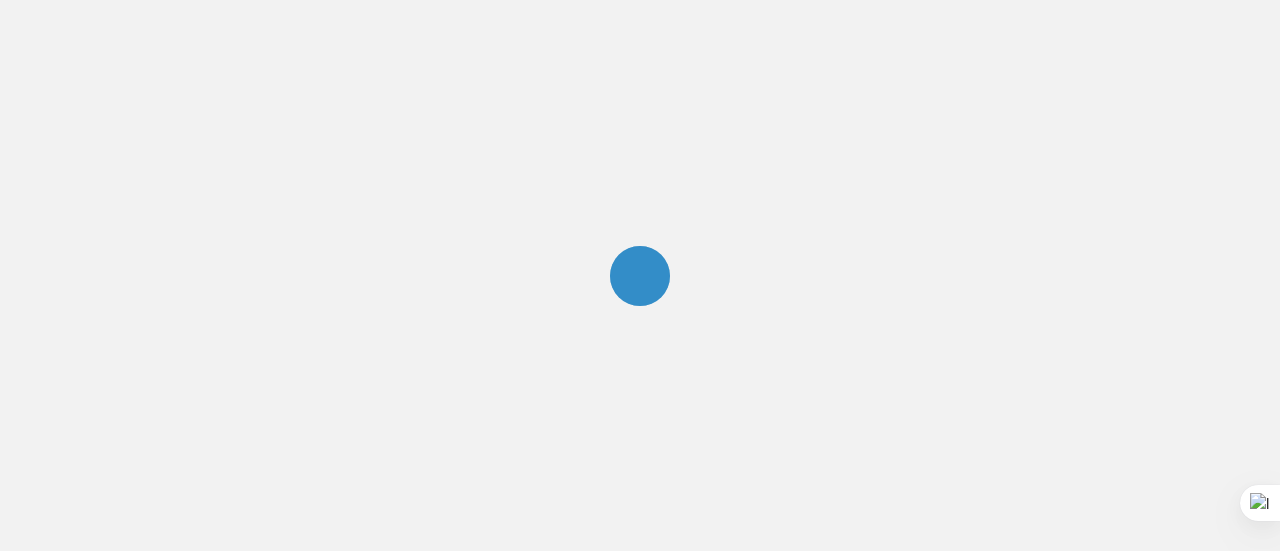 scroll, scrollTop: 0, scrollLeft: 0, axis: both 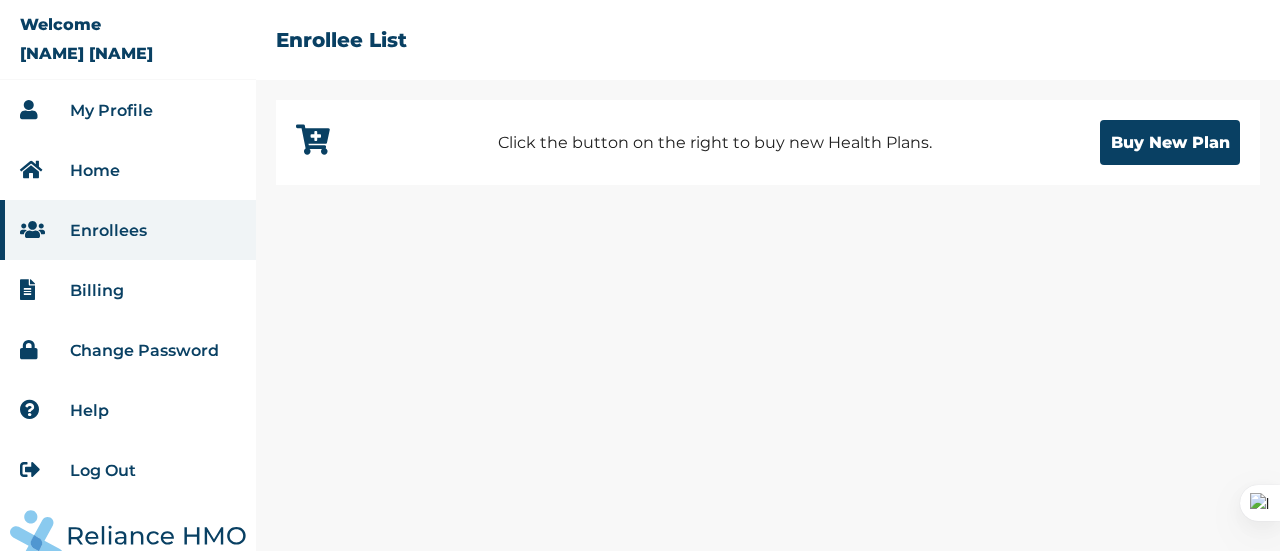 click on "Change Password" at bounding box center (144, 350) 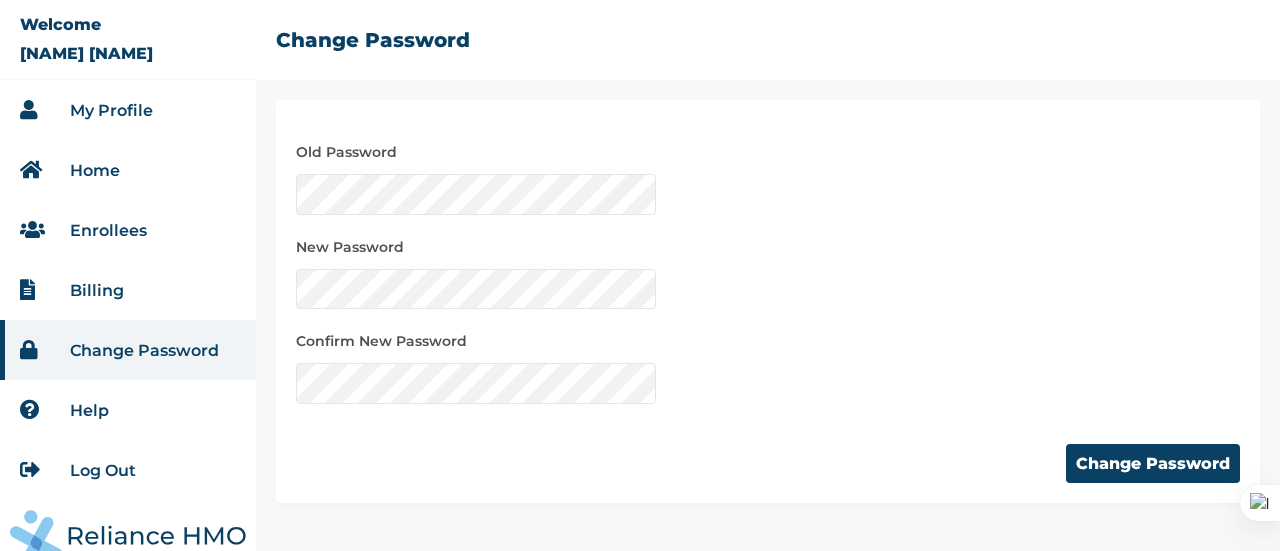 click on "Old Password New Password Confirm New Password" at bounding box center (768, 262) 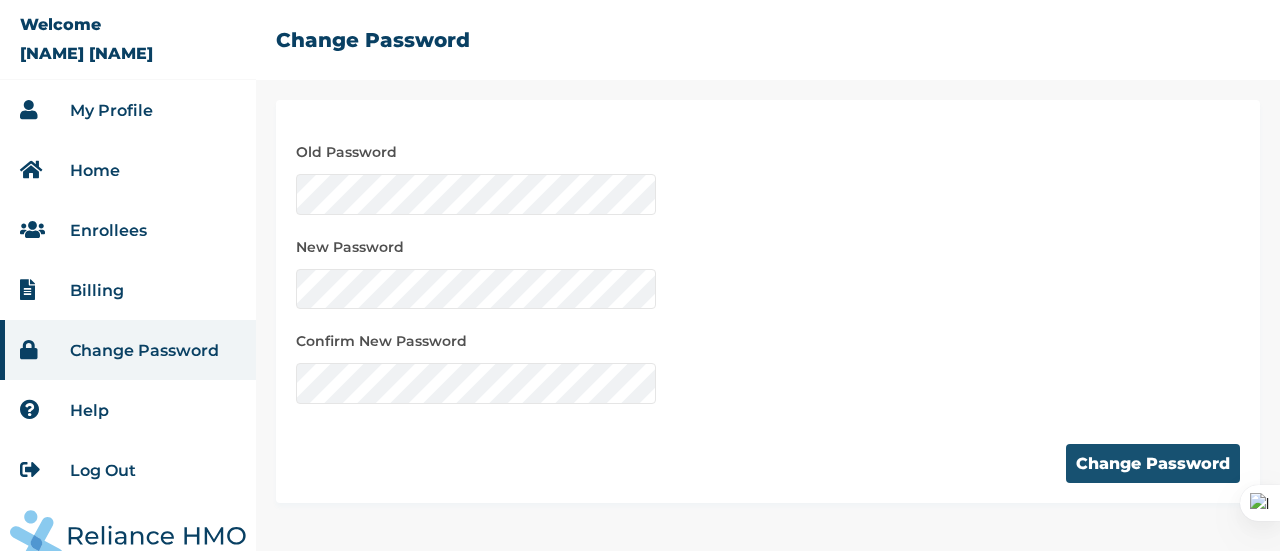 click on "Change Password" at bounding box center [1153, 463] 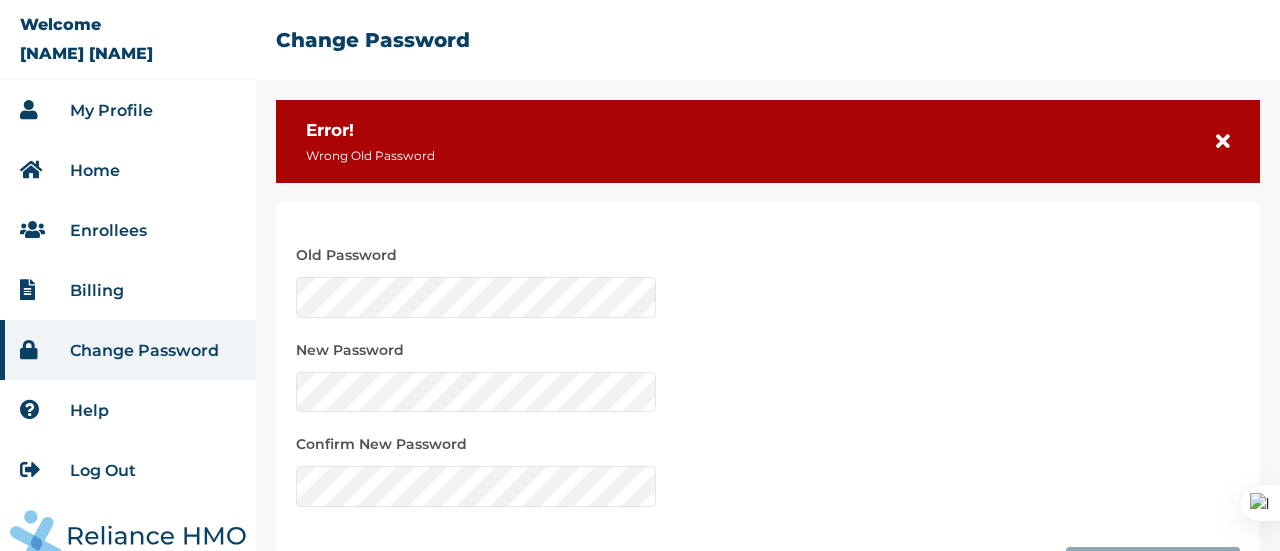 click on "Old Password New Password Confirm New Password" at bounding box center (768, 365) 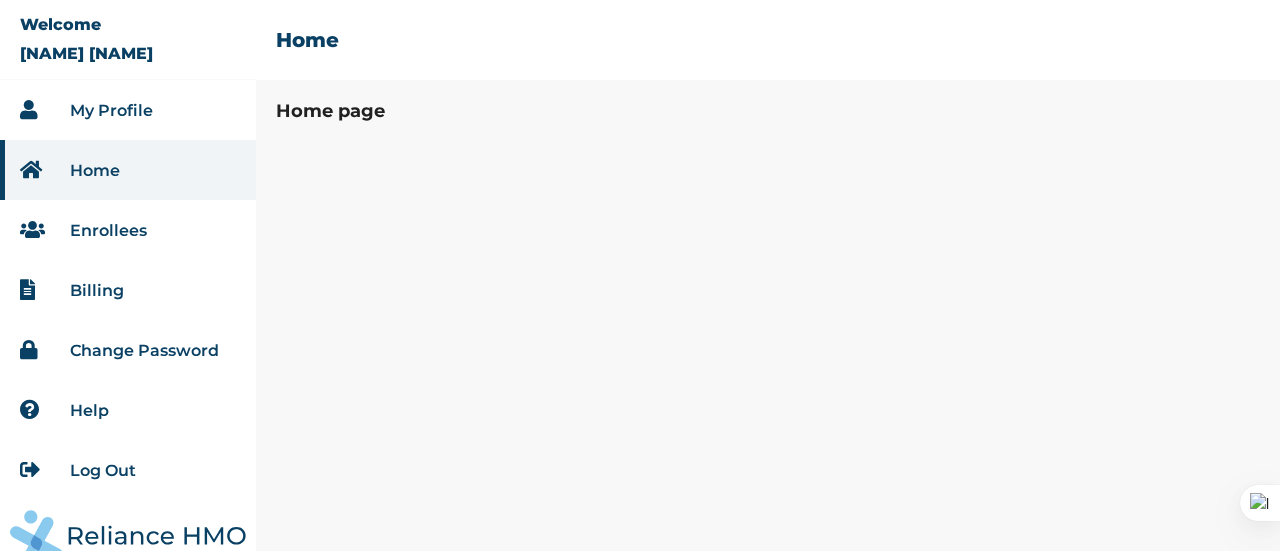 click on "Home" at bounding box center [95, 170] 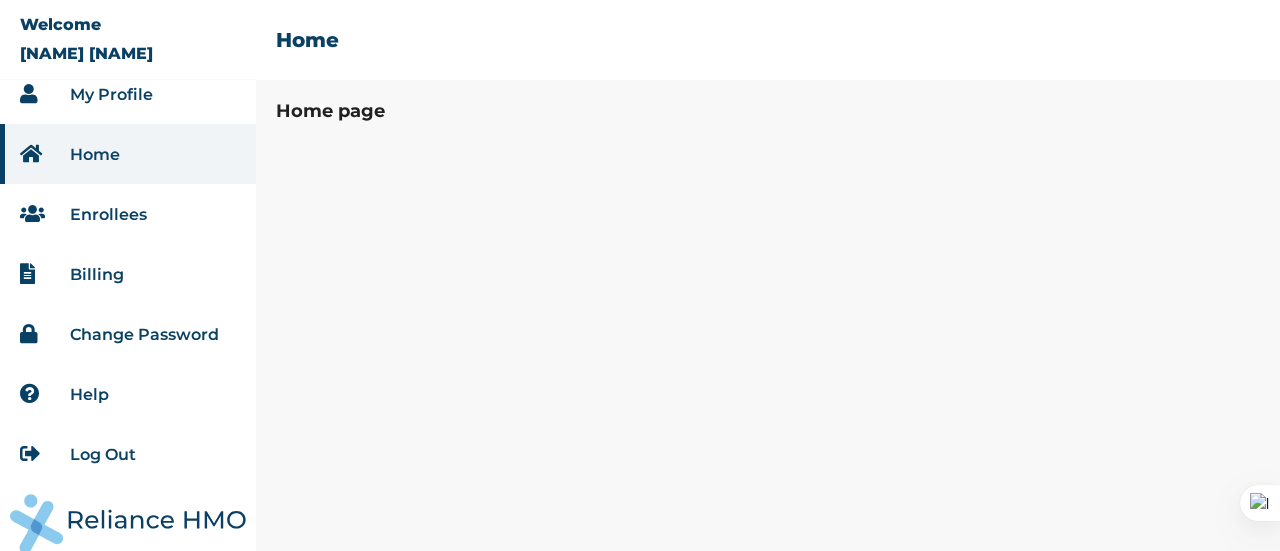 scroll, scrollTop: 25, scrollLeft: 0, axis: vertical 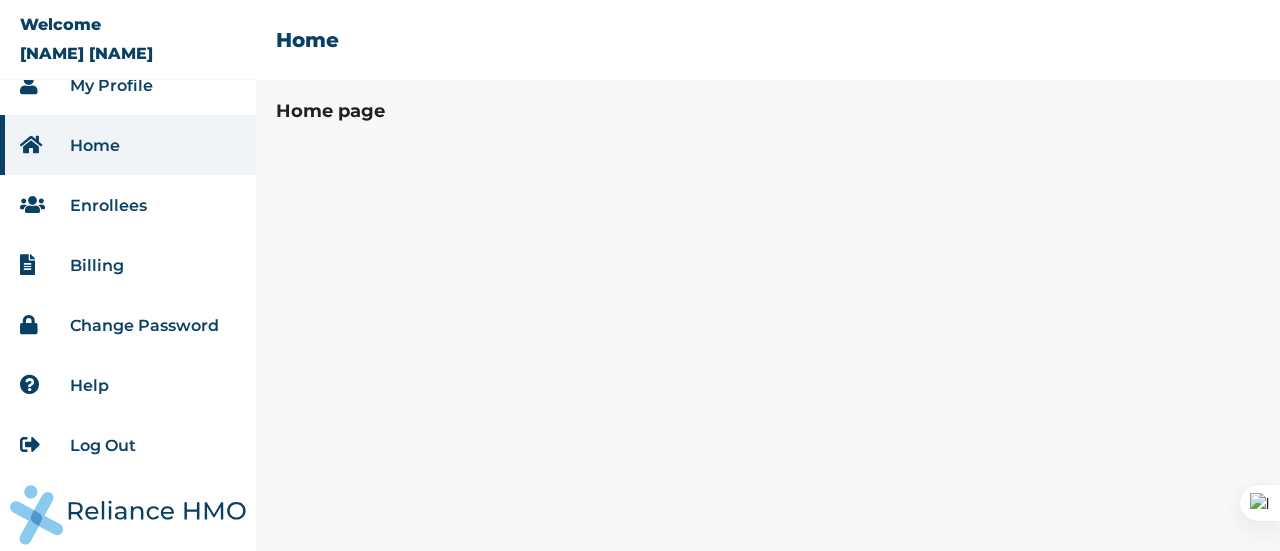 click on "Billing" at bounding box center [97, 265] 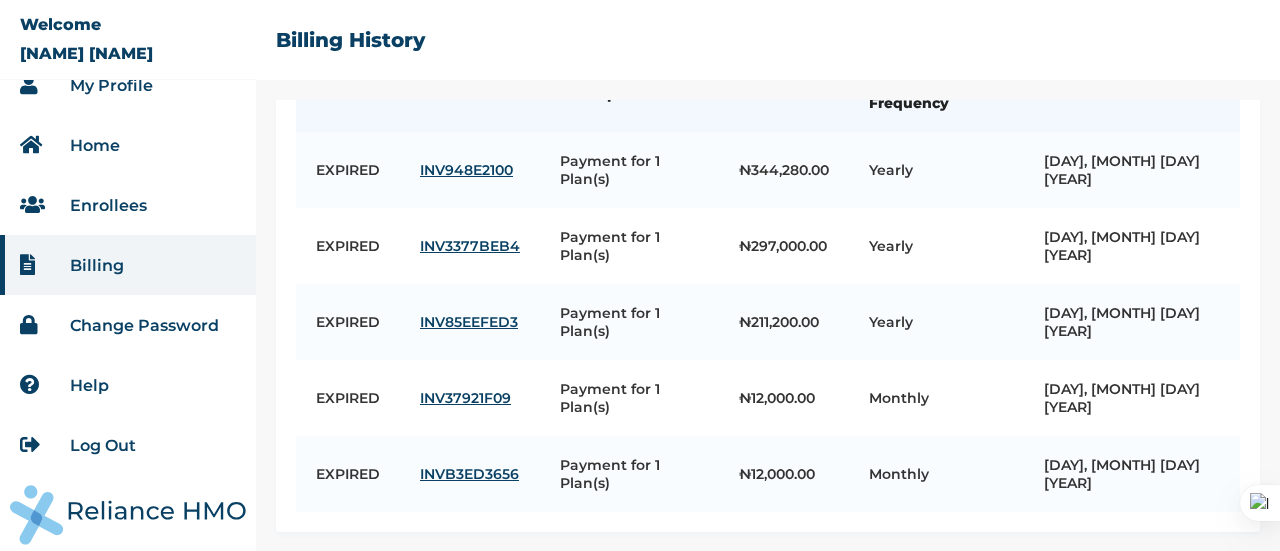 scroll, scrollTop: 0, scrollLeft: 0, axis: both 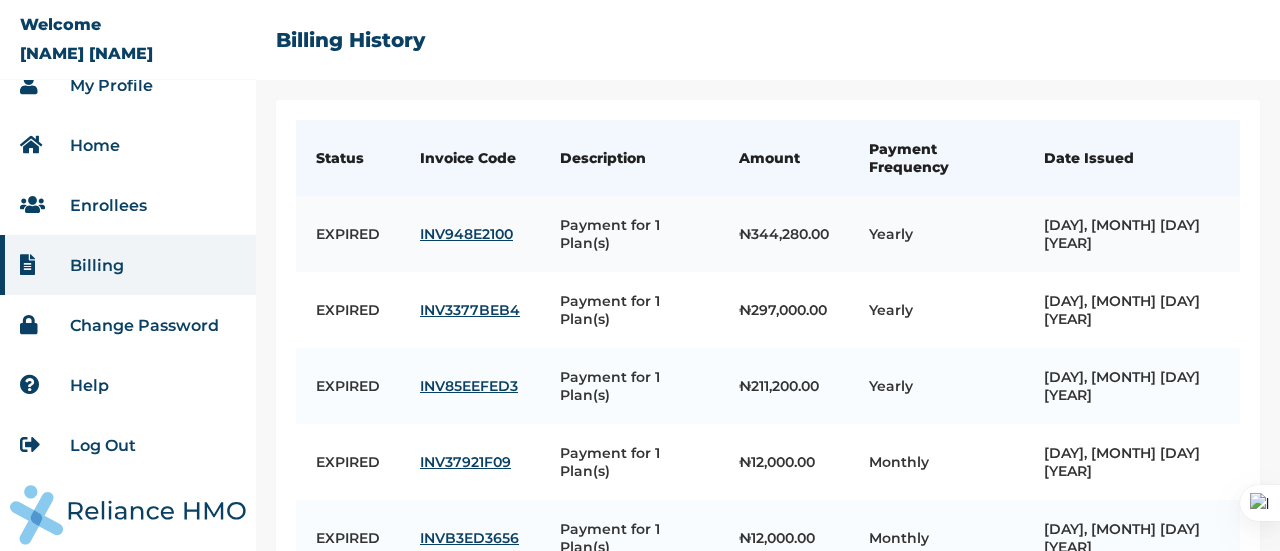 click on "INV948E2100" at bounding box center (470, 234) 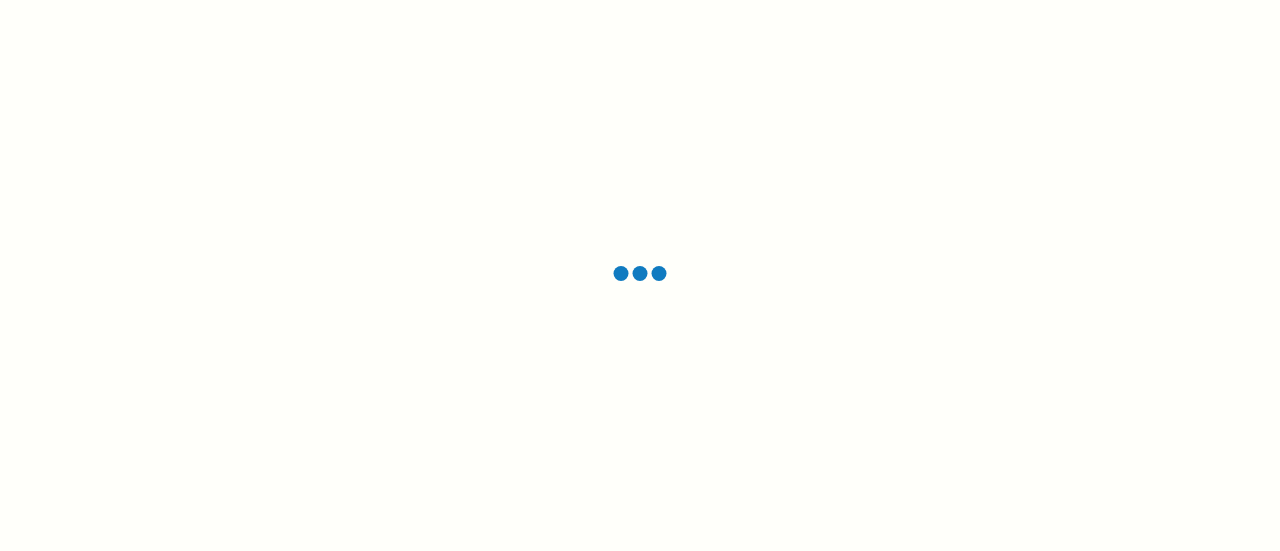 scroll, scrollTop: 0, scrollLeft: 0, axis: both 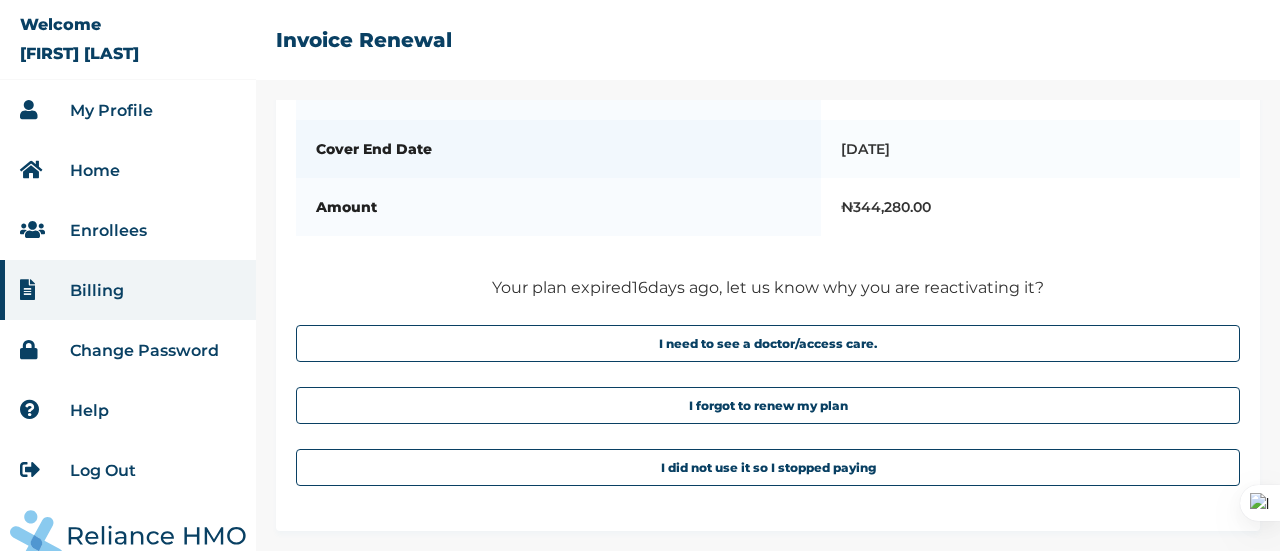 click on "Enrollees" at bounding box center (108, 230) 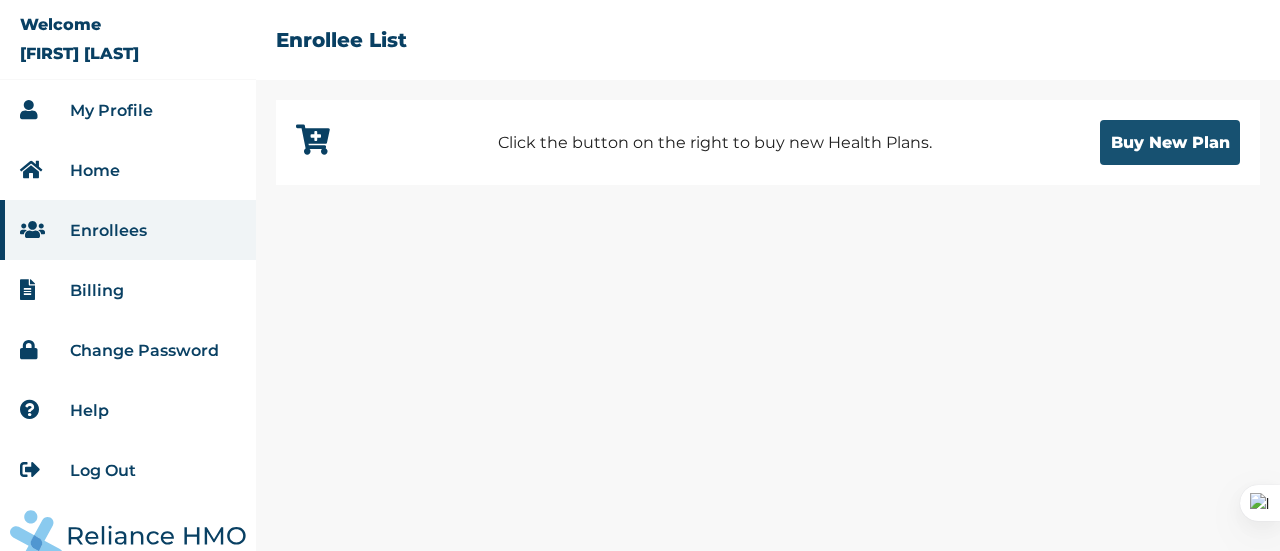 click on "Buy New Plan" at bounding box center [1170, 142] 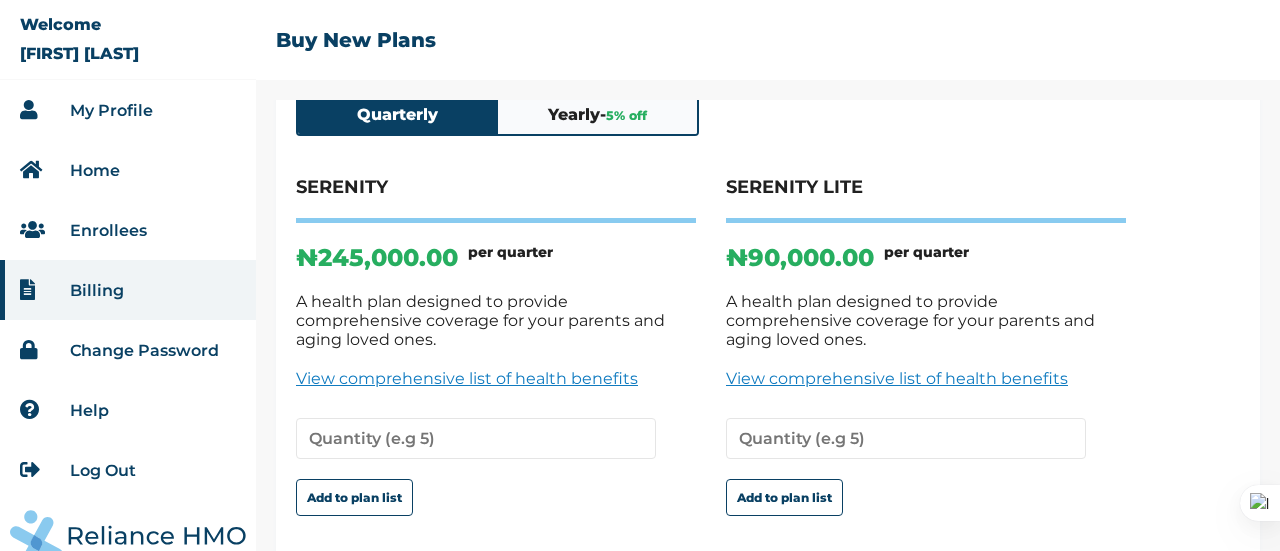 scroll, scrollTop: 188, scrollLeft: 0, axis: vertical 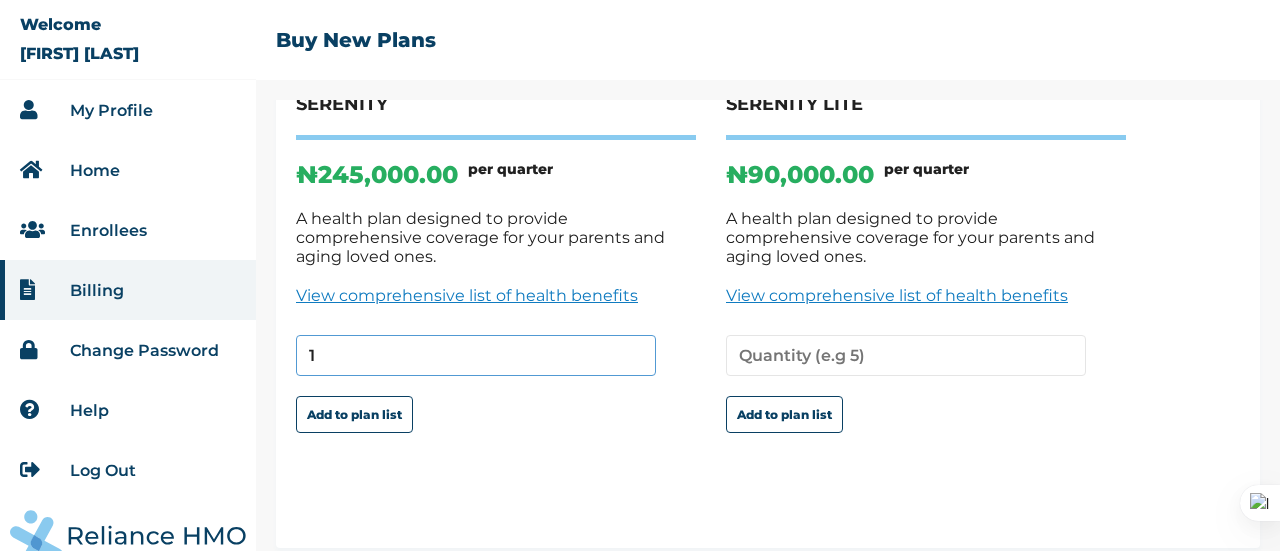click on "1" at bounding box center (476, 355) 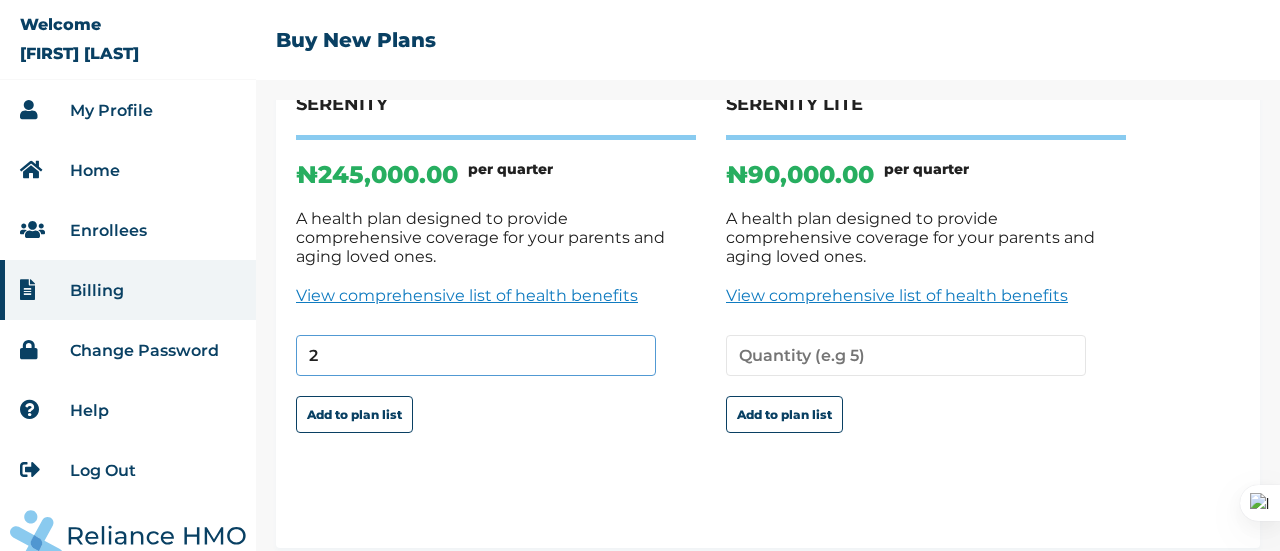click on "2" at bounding box center (476, 355) 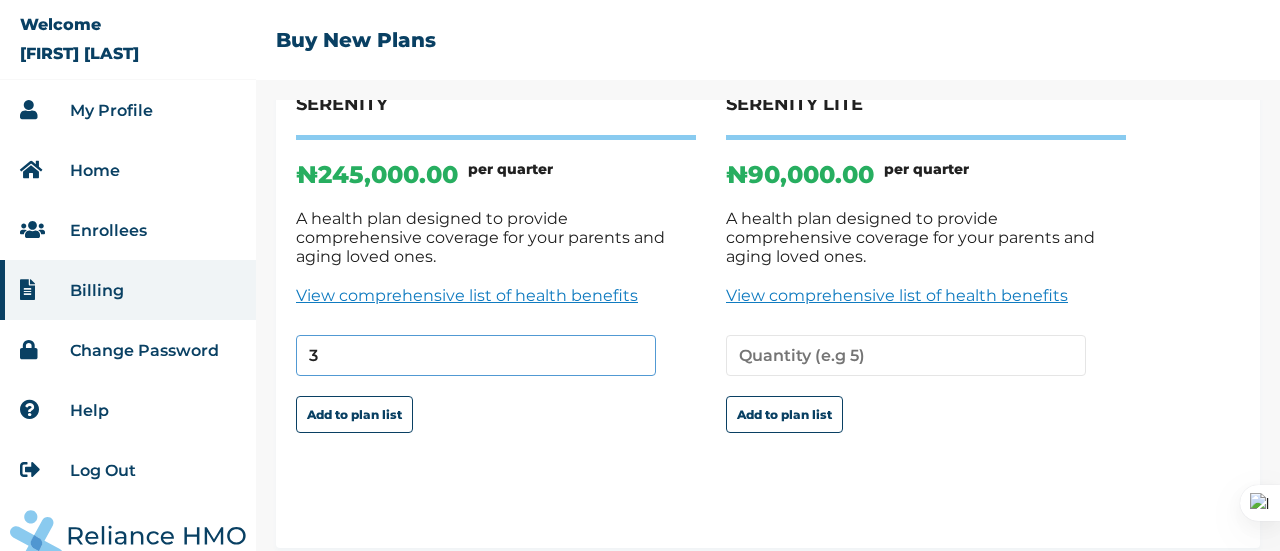 click on "3" at bounding box center [476, 355] 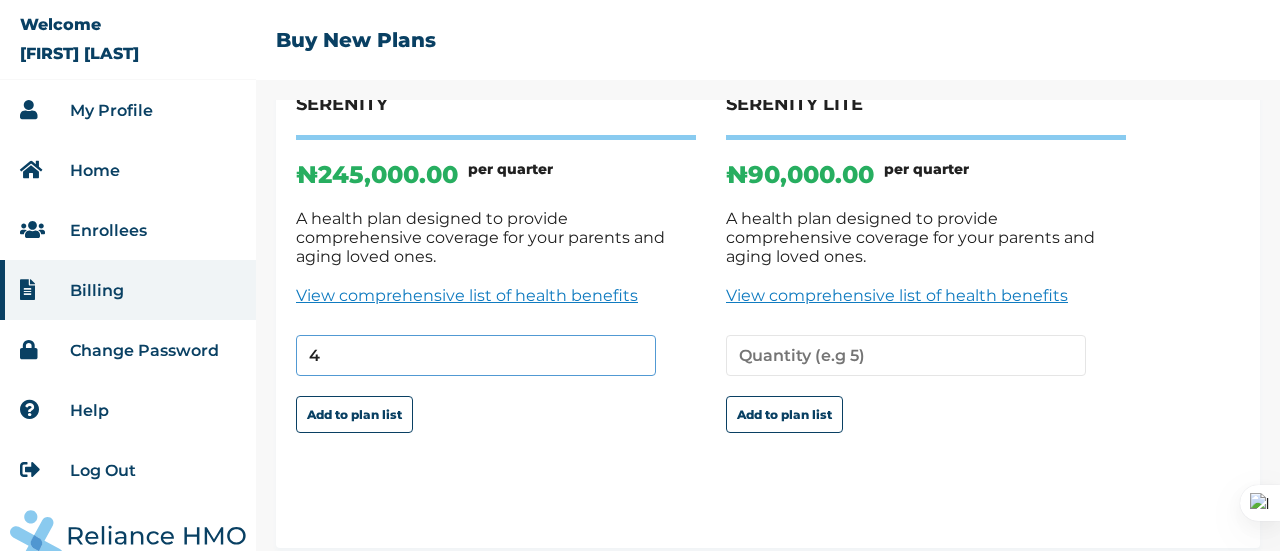 type on "4" 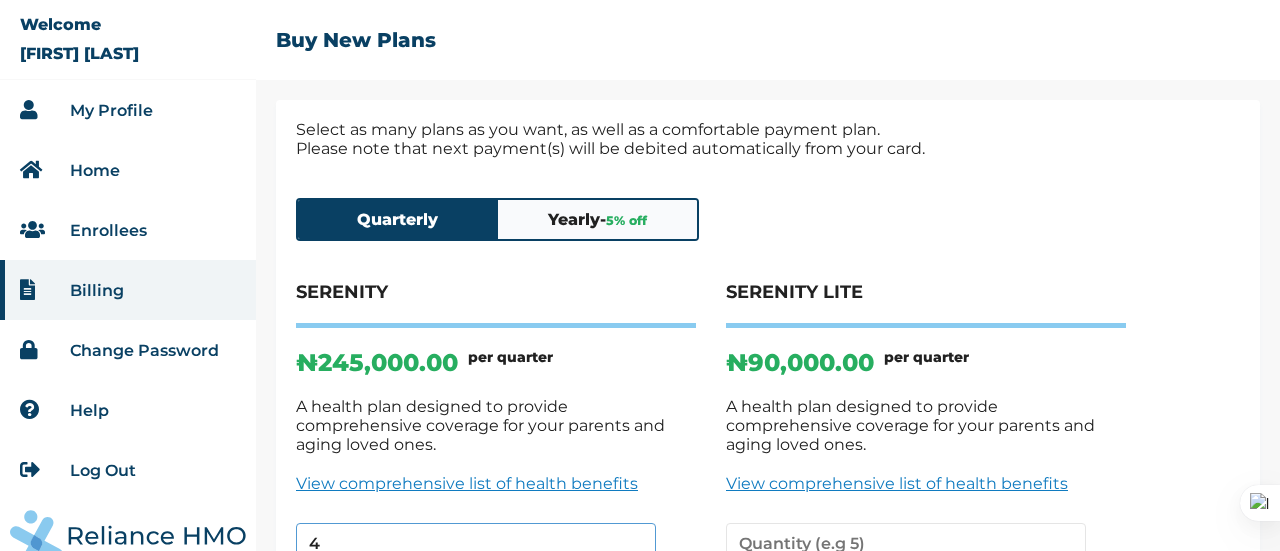 scroll, scrollTop: 0, scrollLeft: 0, axis: both 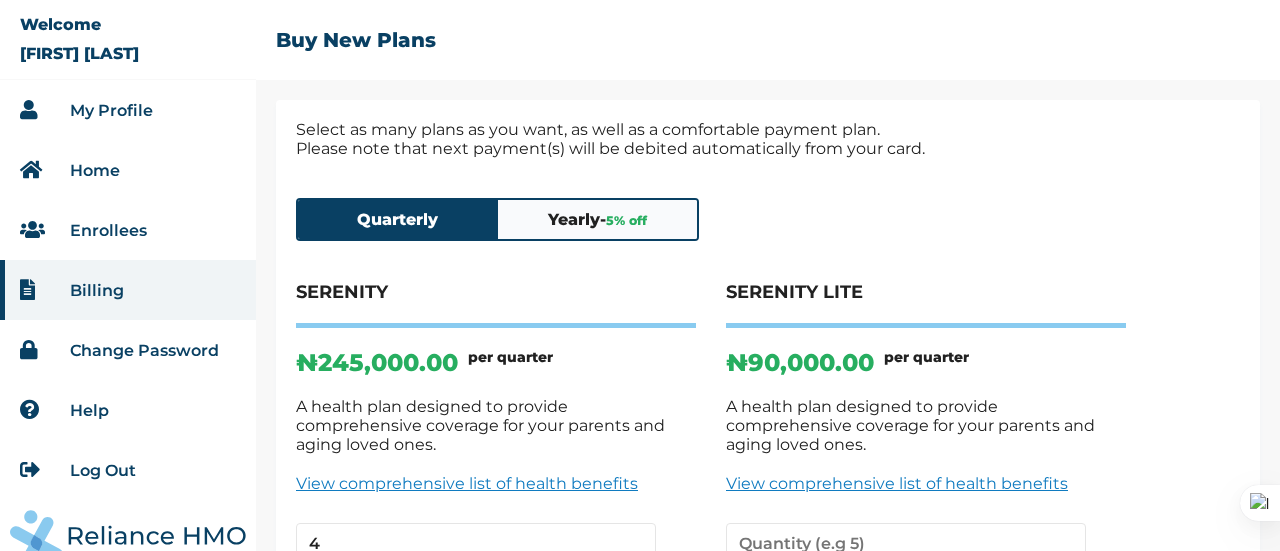 click on "Yearly  -  5 % off" at bounding box center [598, 219] 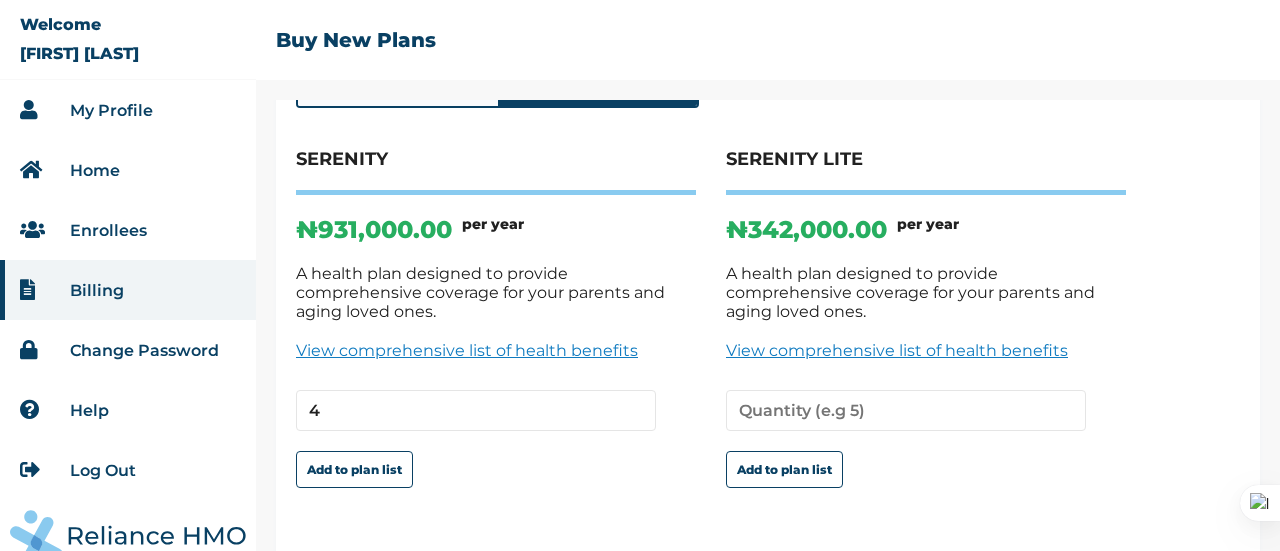 scroll, scrollTop: 0, scrollLeft: 0, axis: both 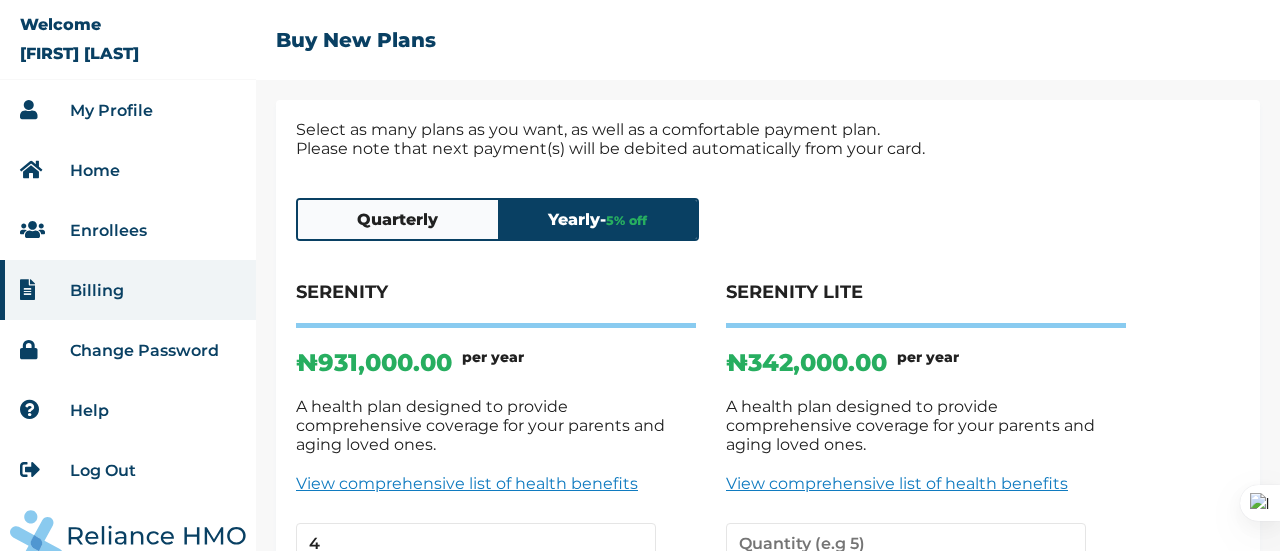 click on "My Profile" at bounding box center [111, 110] 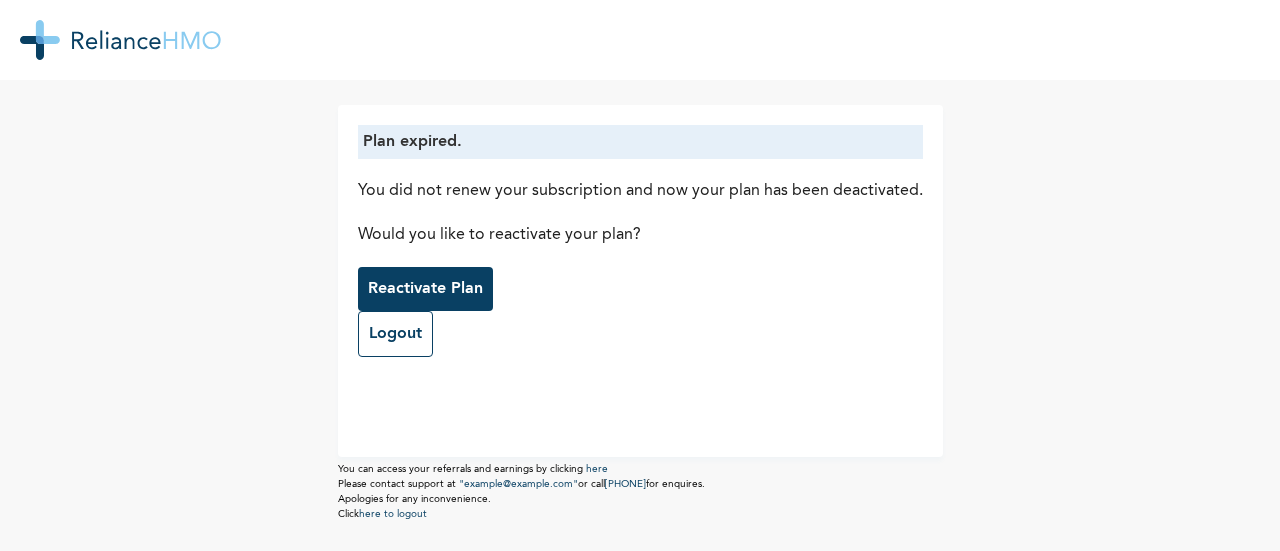 scroll, scrollTop: 0, scrollLeft: 0, axis: both 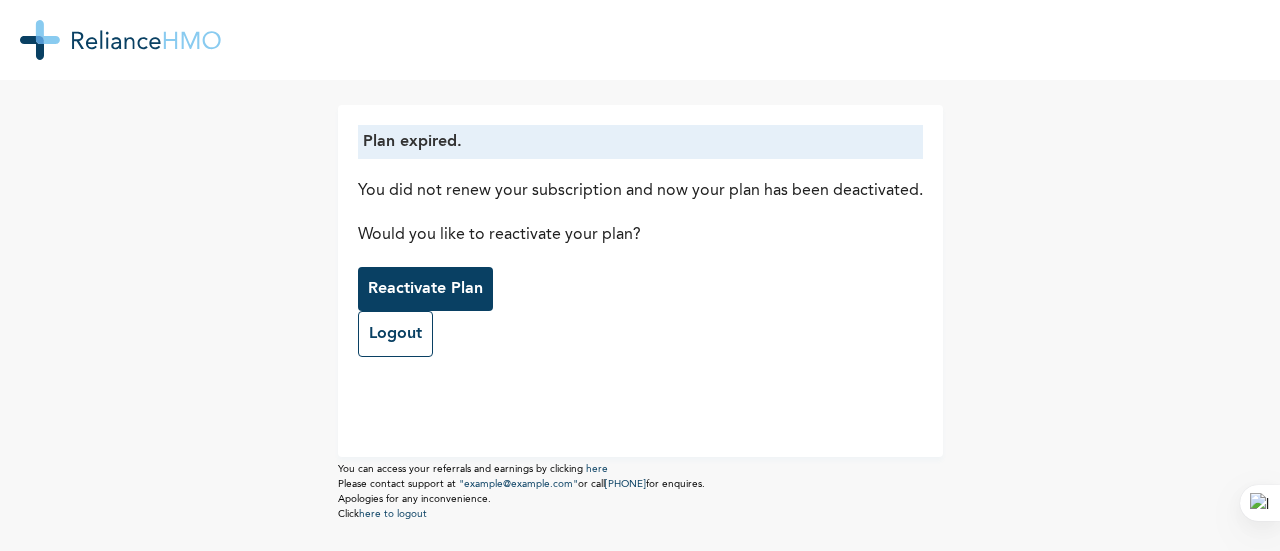 click on "Reactivate Plan" at bounding box center [425, 289] 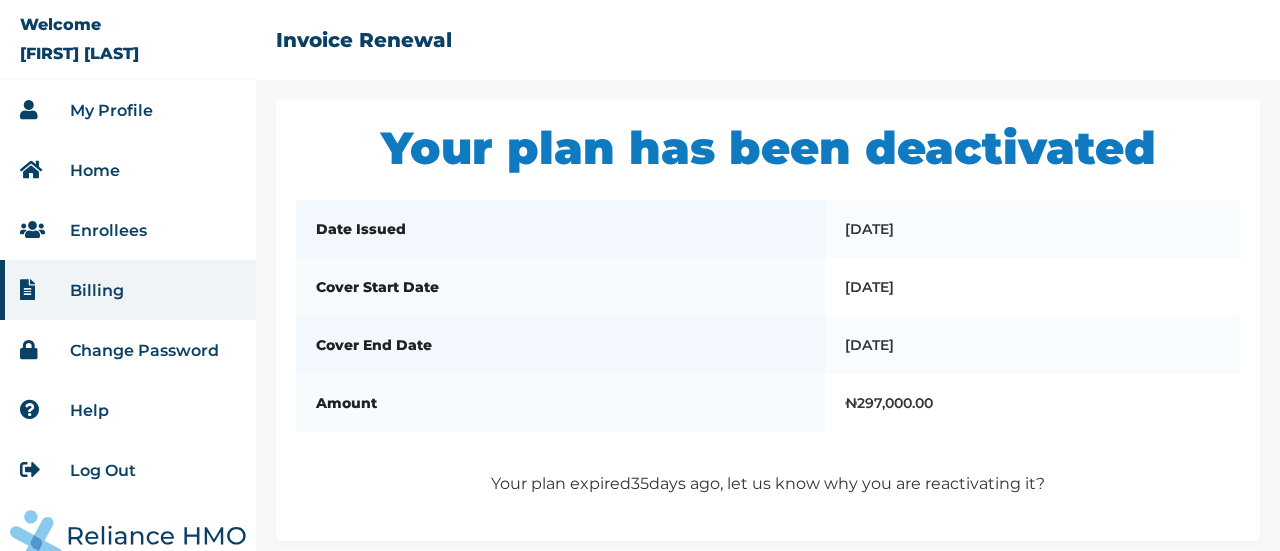 scroll, scrollTop: 0, scrollLeft: 0, axis: both 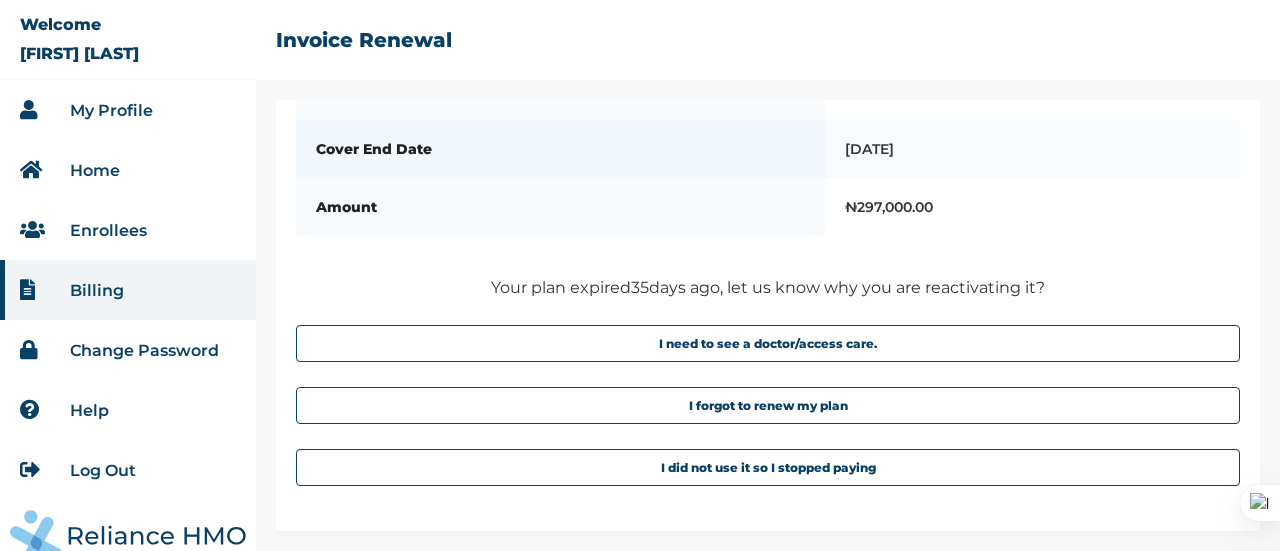 click on "Enrollees" at bounding box center (108, 230) 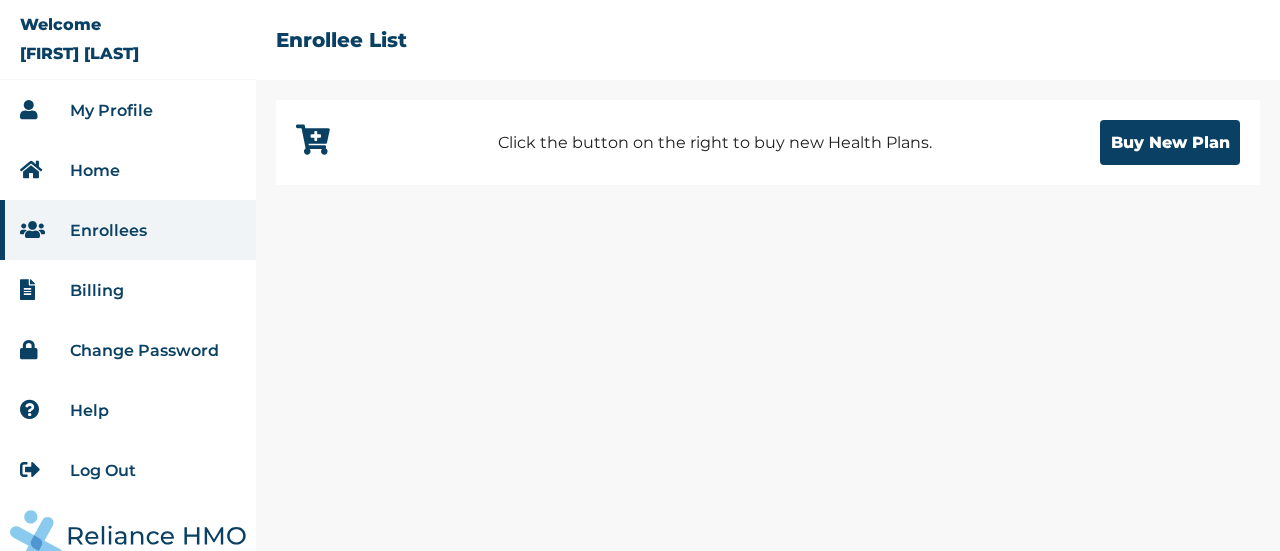 scroll, scrollTop: 0, scrollLeft: 0, axis: both 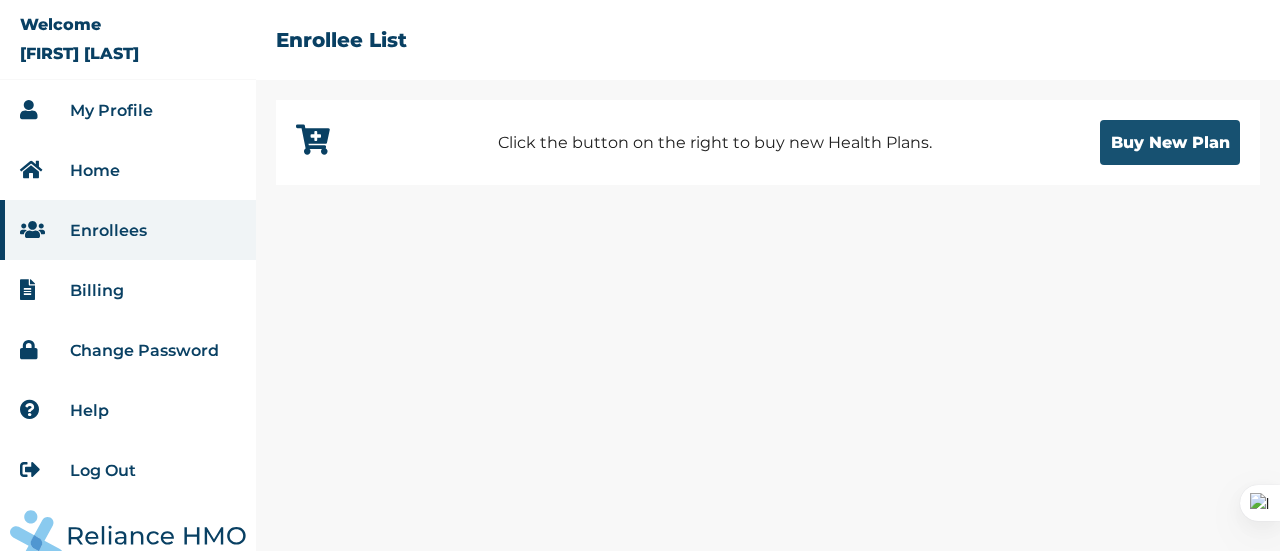 click on "Buy New Plan" at bounding box center (1170, 142) 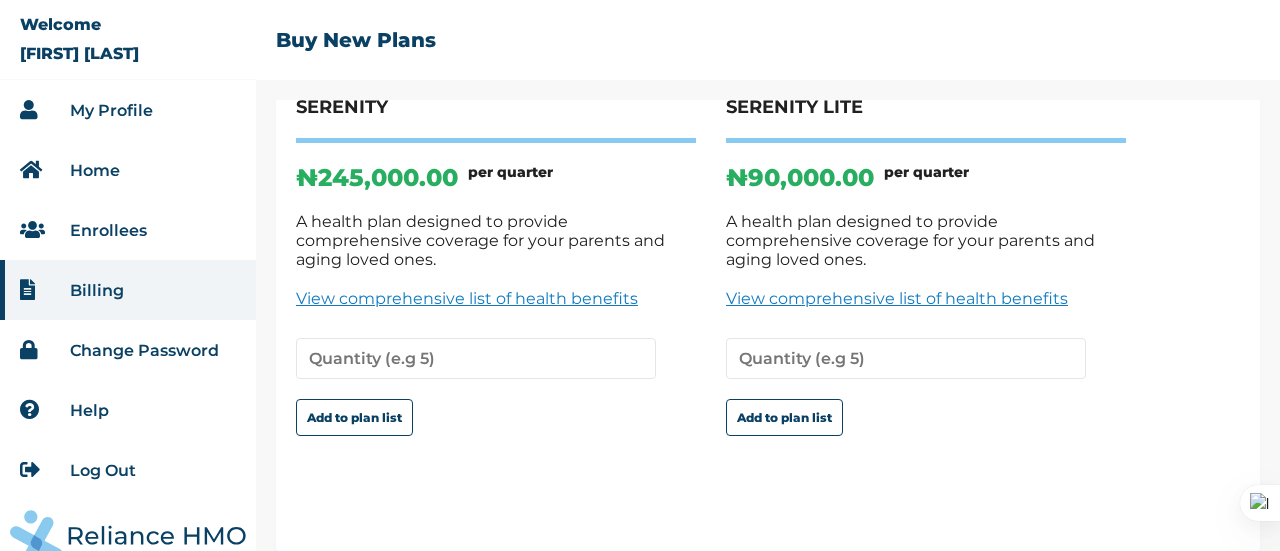 scroll, scrollTop: 188, scrollLeft: 0, axis: vertical 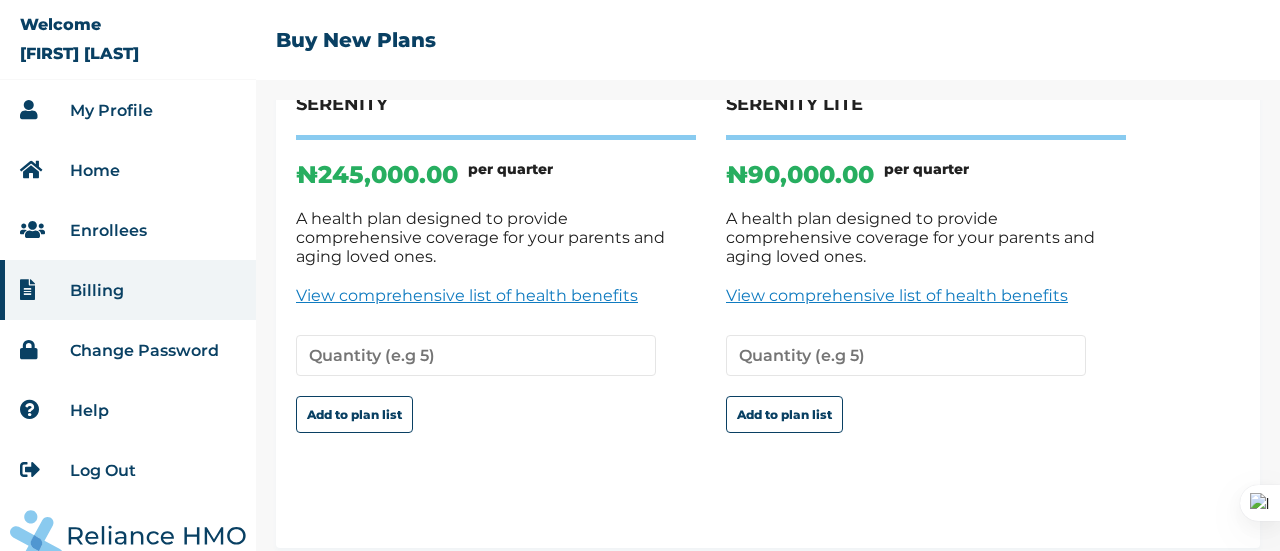 click on "Enrollees" at bounding box center [108, 230] 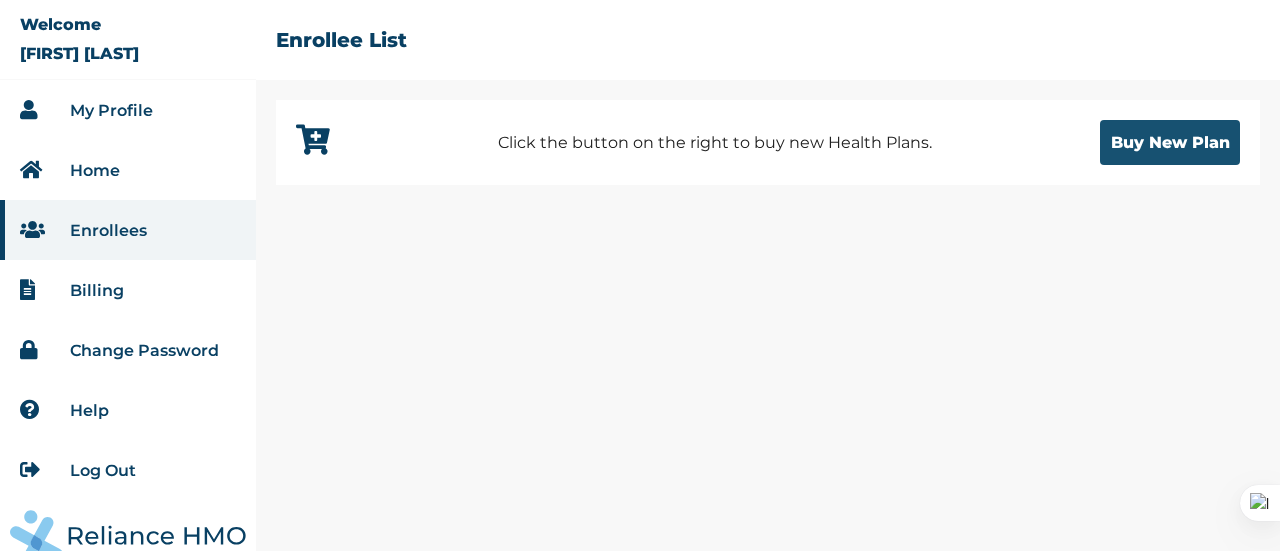 click on "Buy New Plan" at bounding box center [1170, 142] 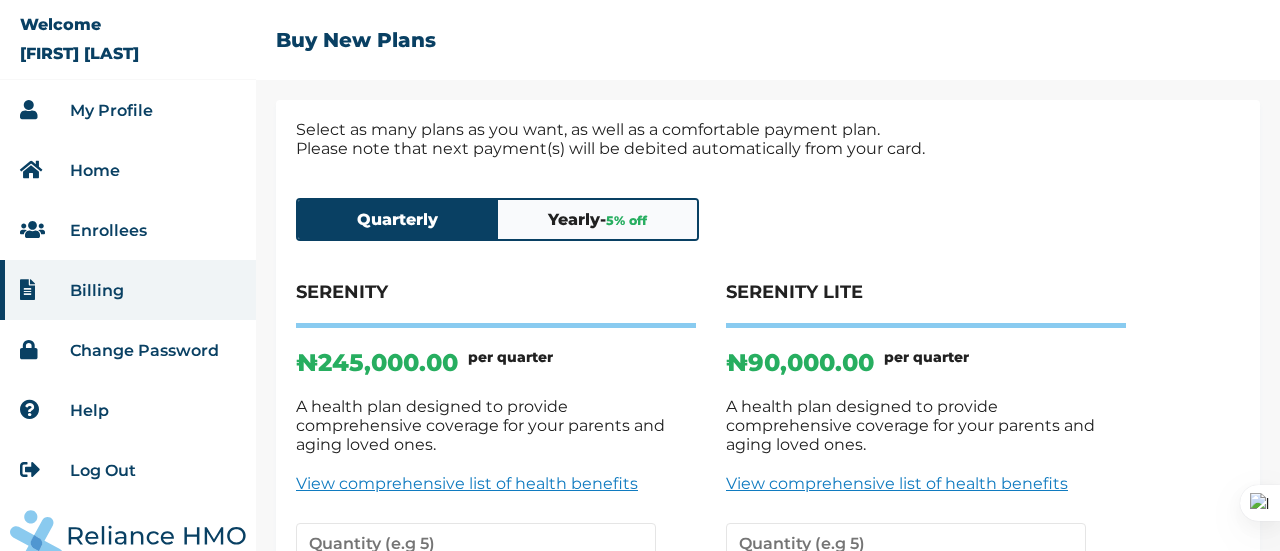 scroll, scrollTop: 188, scrollLeft: 0, axis: vertical 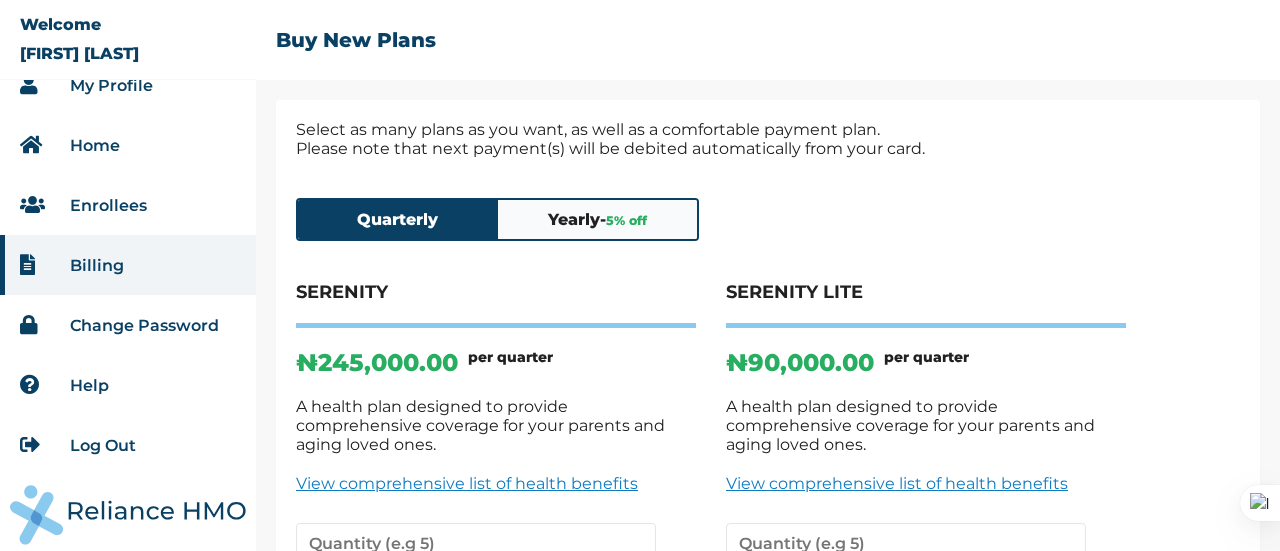 click on "Help" at bounding box center [89, 385] 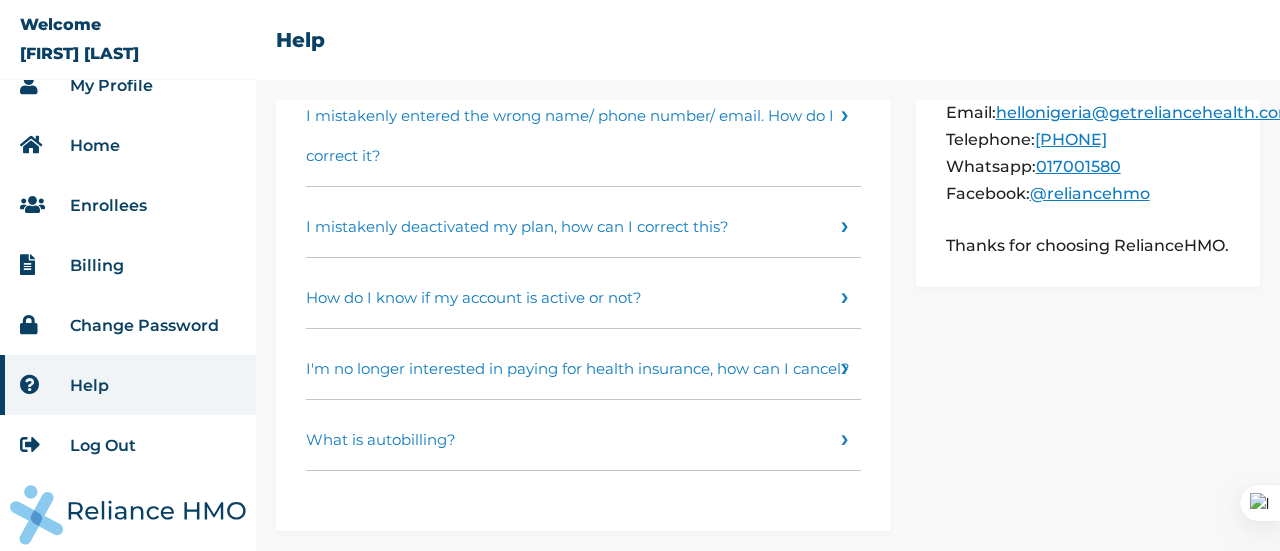 scroll, scrollTop: 88, scrollLeft: 0, axis: vertical 